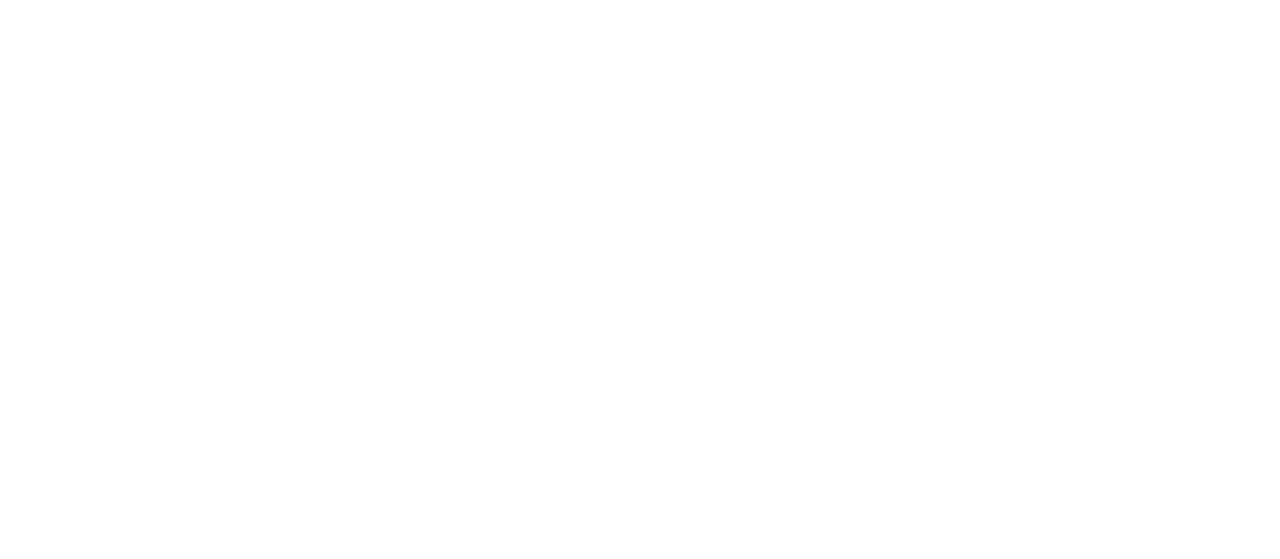 scroll, scrollTop: 0, scrollLeft: 0, axis: both 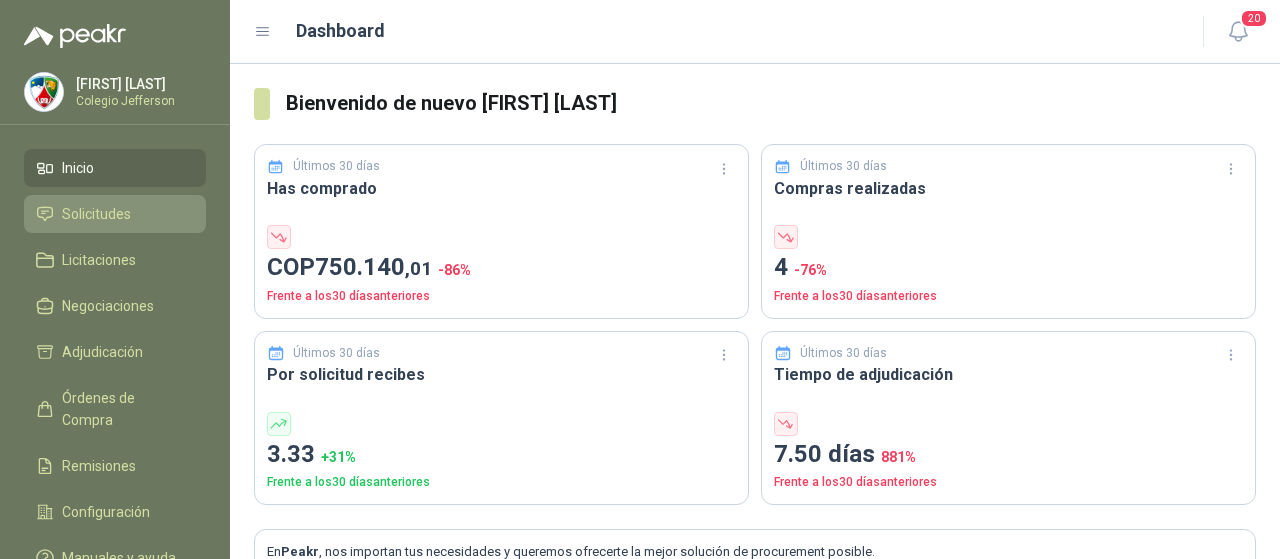 click on "Solicitudes" at bounding box center (115, 214) 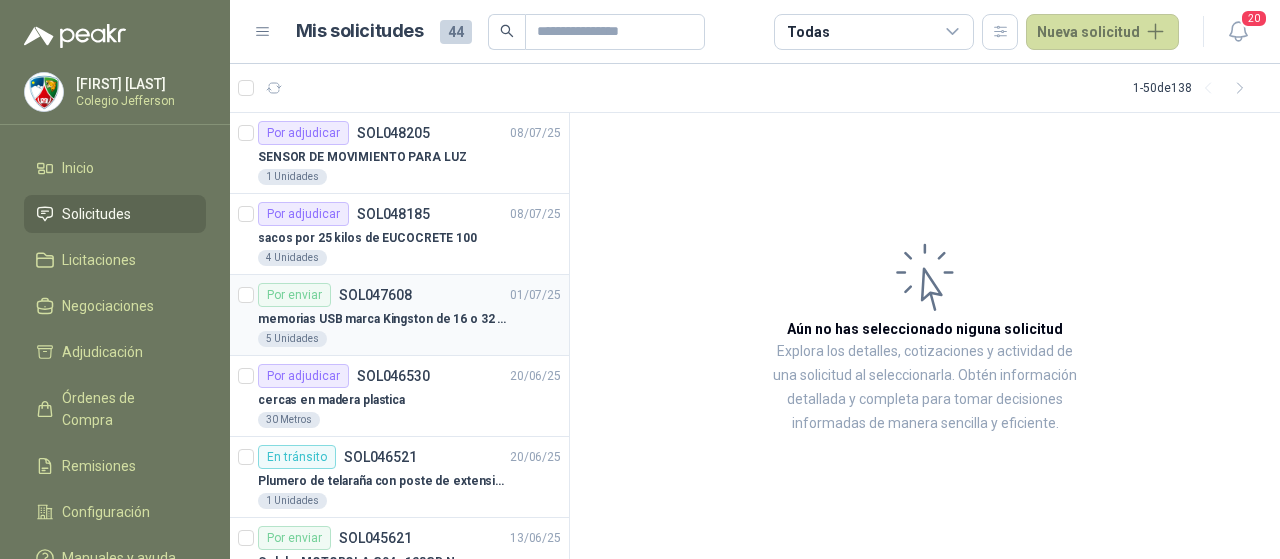 click on "Por enviar [ID] [DATE]" at bounding box center [409, 295] 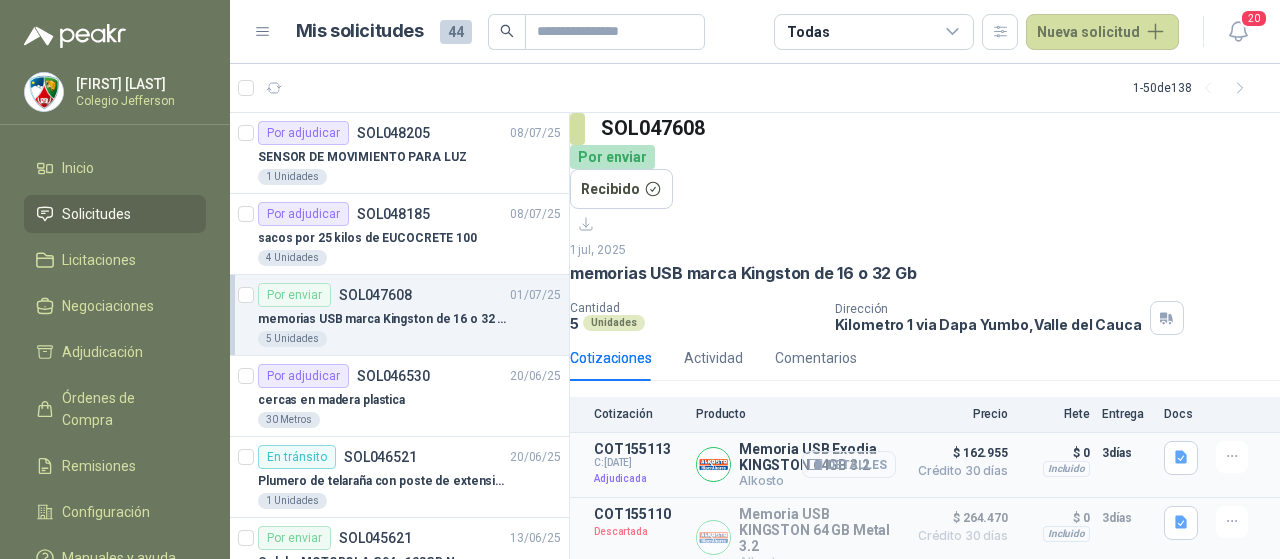 click on "Detalles" at bounding box center [849, 464] 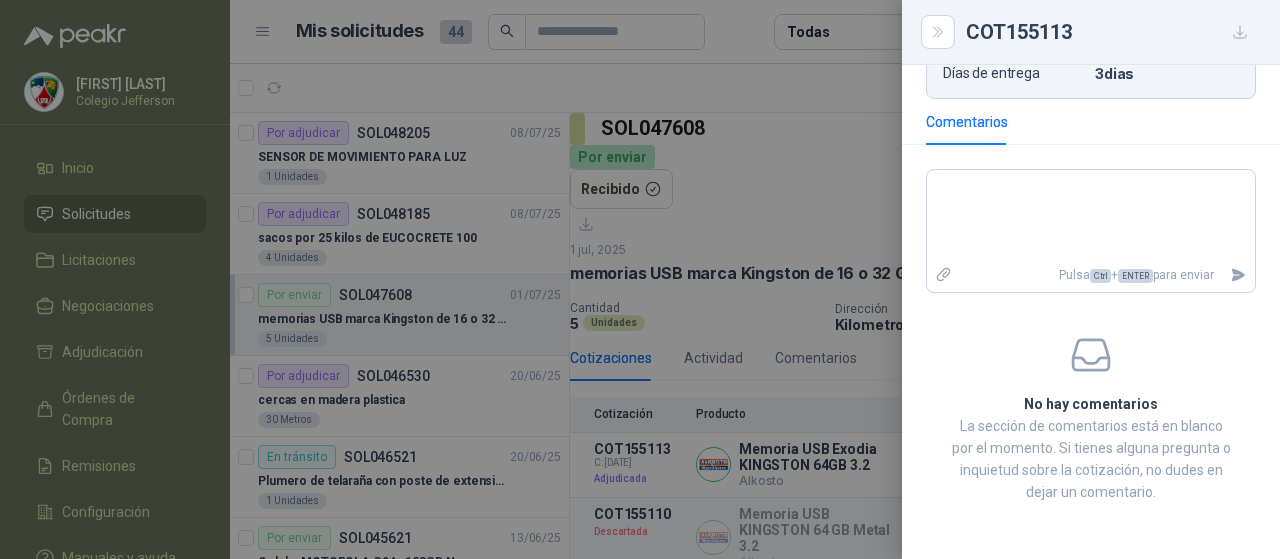 scroll, scrollTop: 738, scrollLeft: 0, axis: vertical 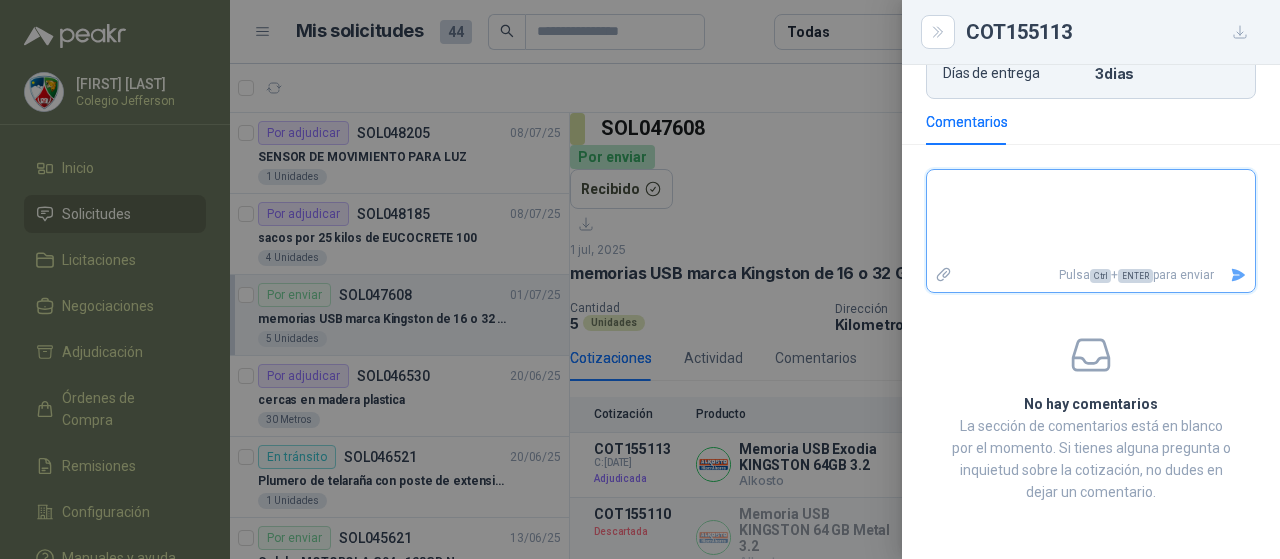 click at bounding box center [1091, 216] 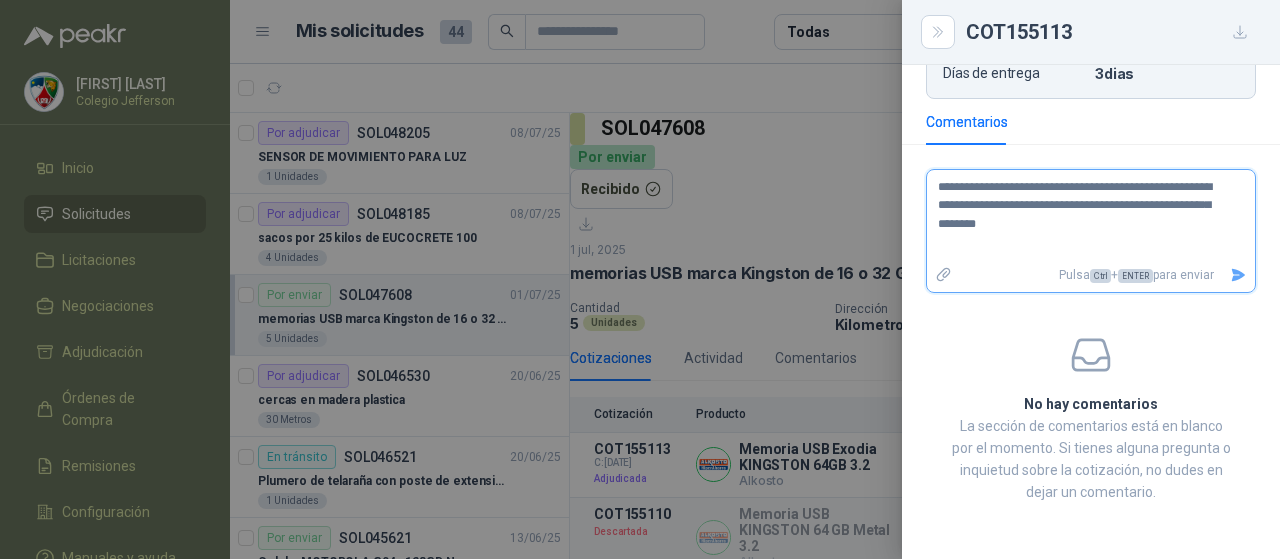type on "**********" 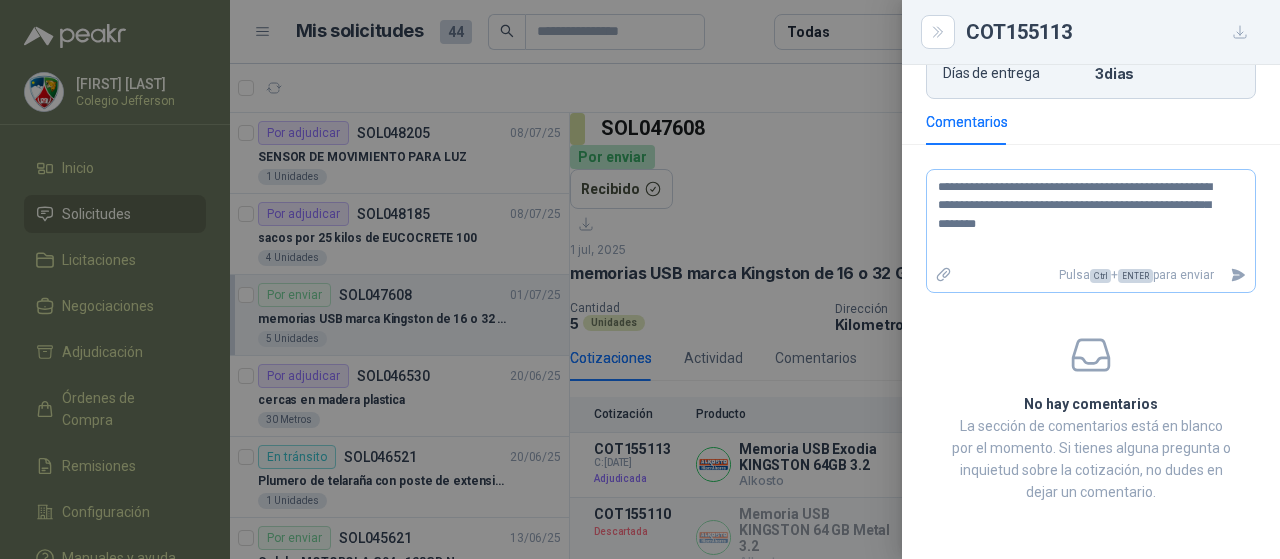 click at bounding box center (944, 275) 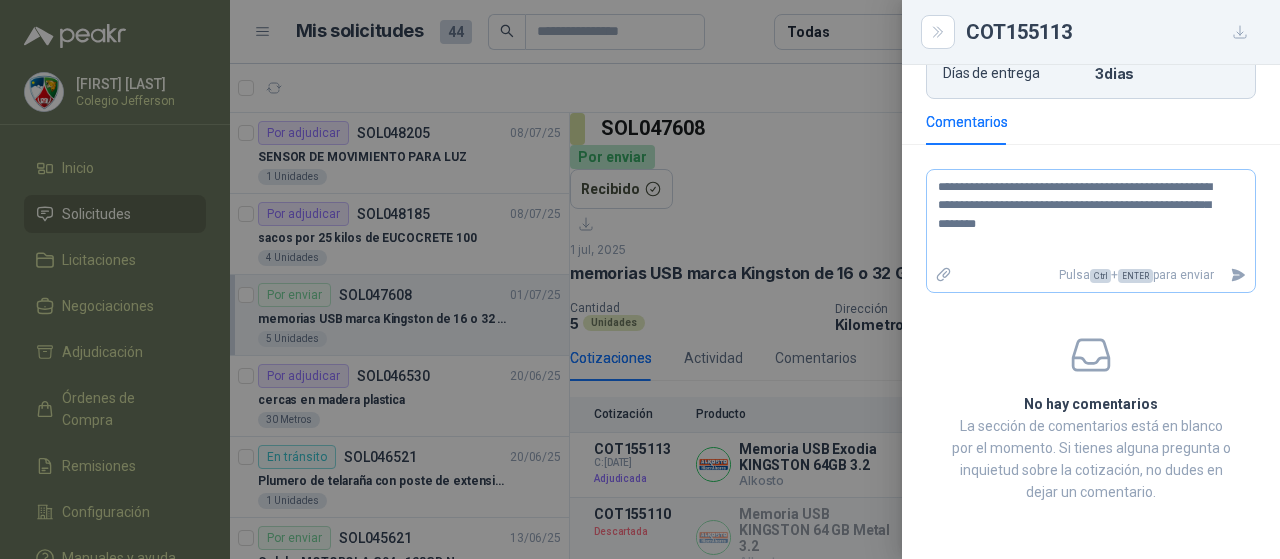 click at bounding box center (944, 275) 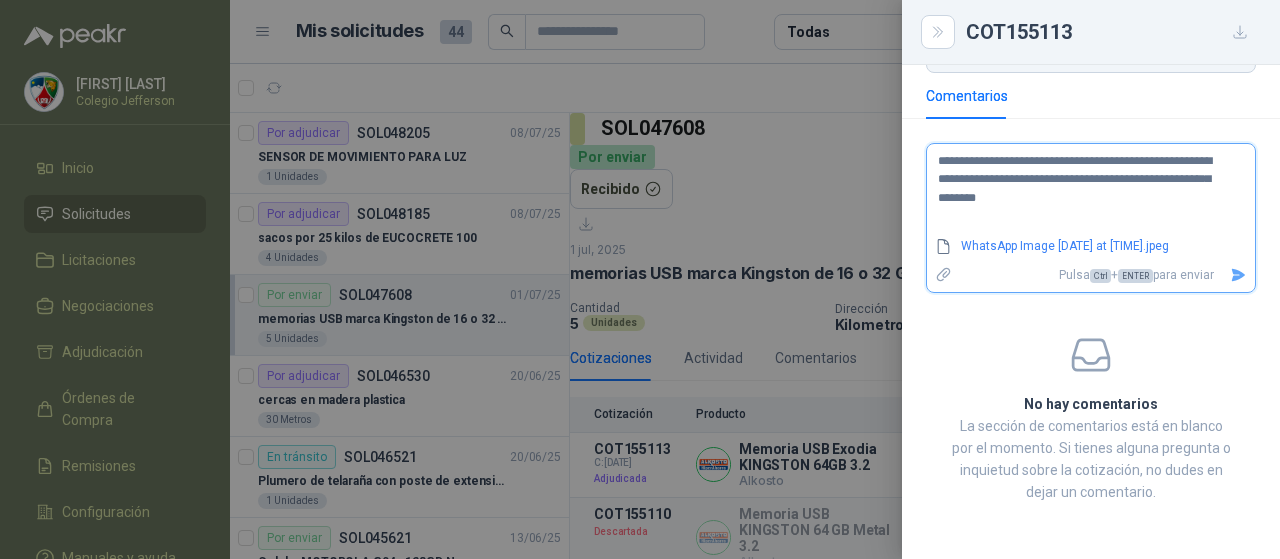 click at bounding box center [1239, 275] 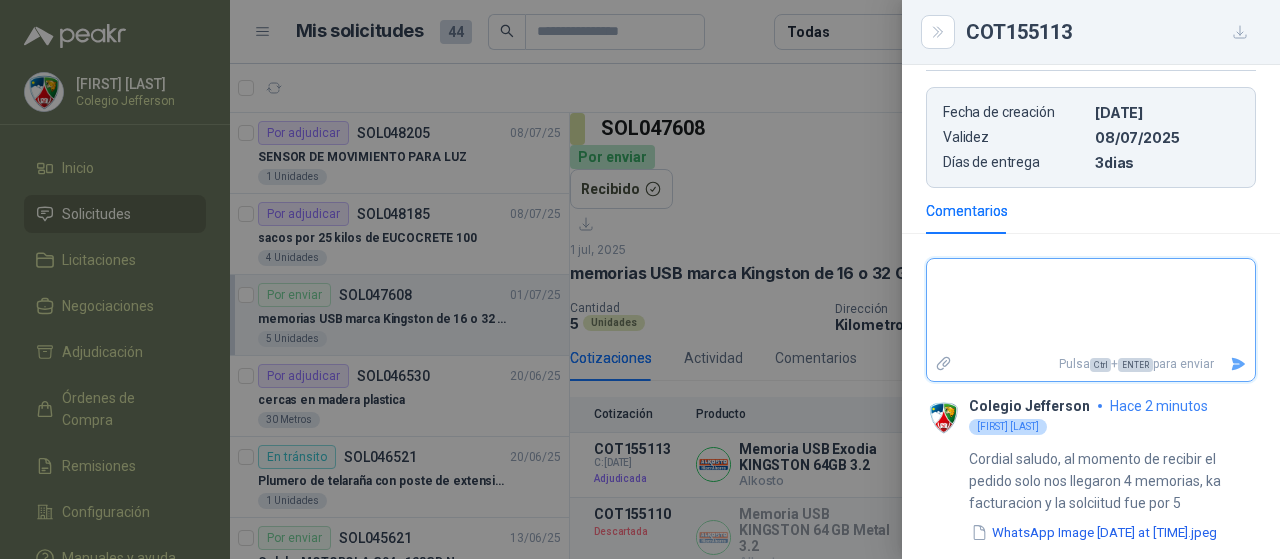 scroll, scrollTop: 666, scrollLeft: 0, axis: vertical 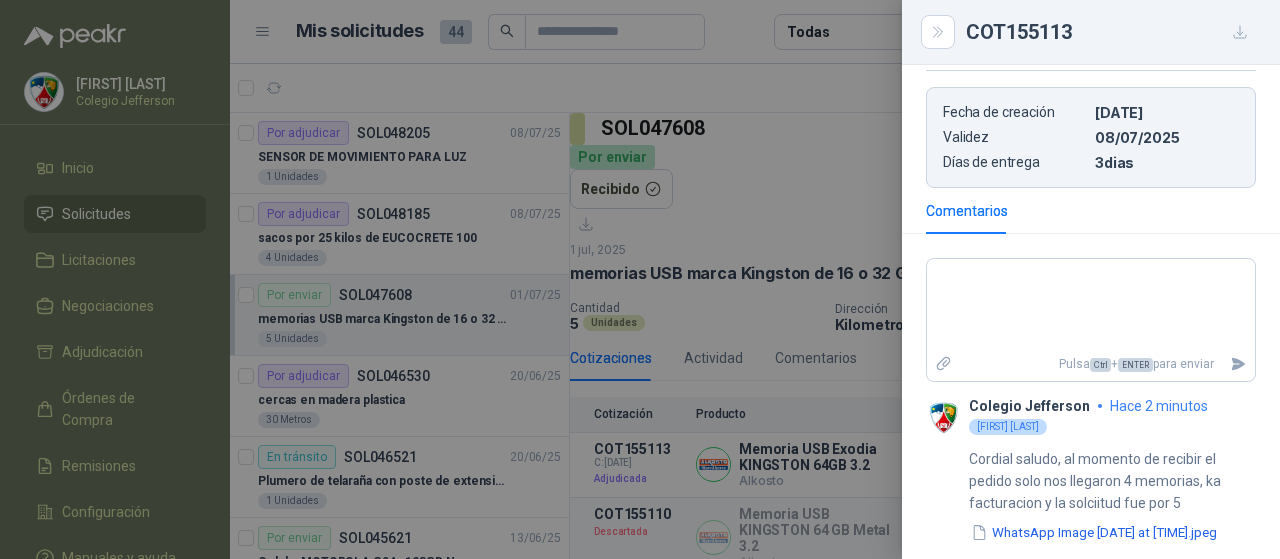 click at bounding box center (640, 279) 